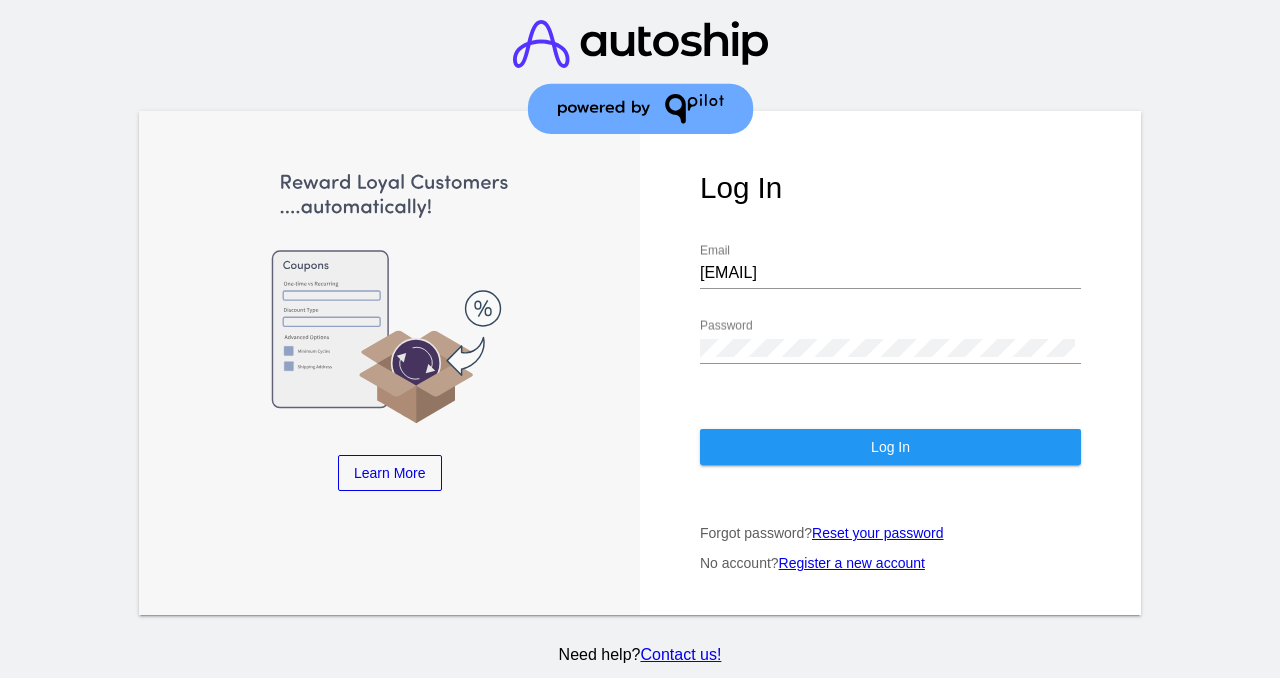 scroll, scrollTop: 0, scrollLeft: 0, axis: both 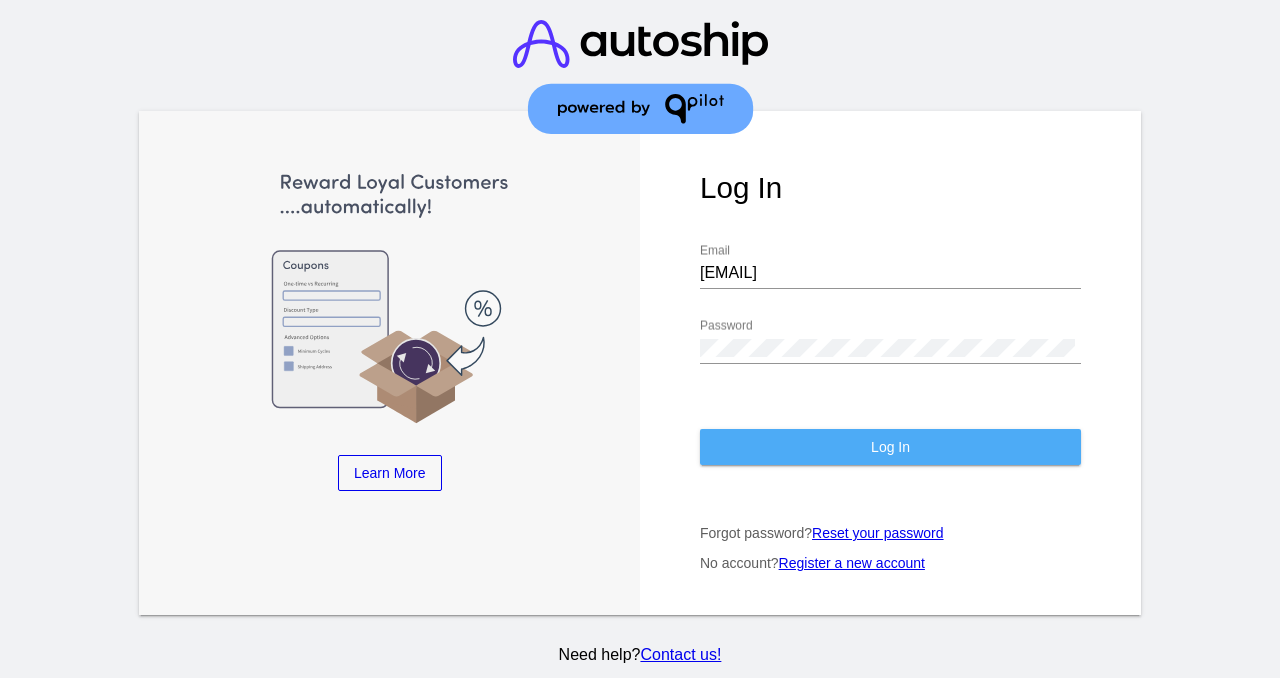 click on "Log In" 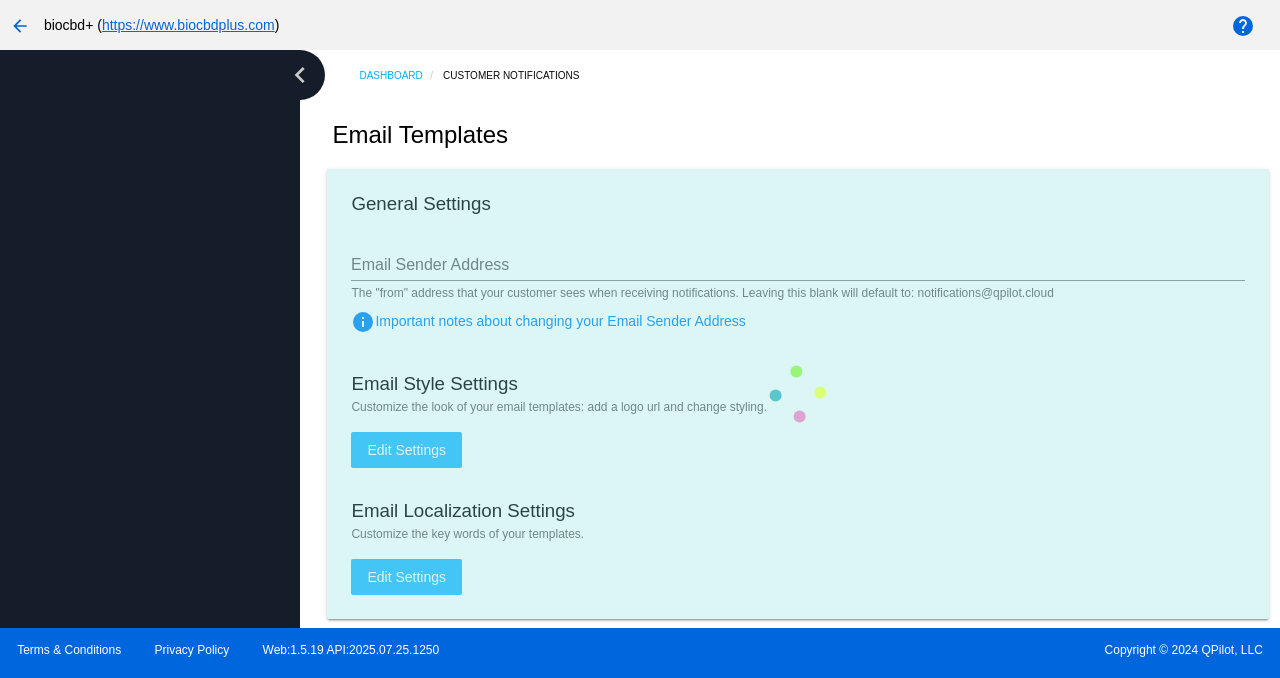 type on "[EMAIL]" 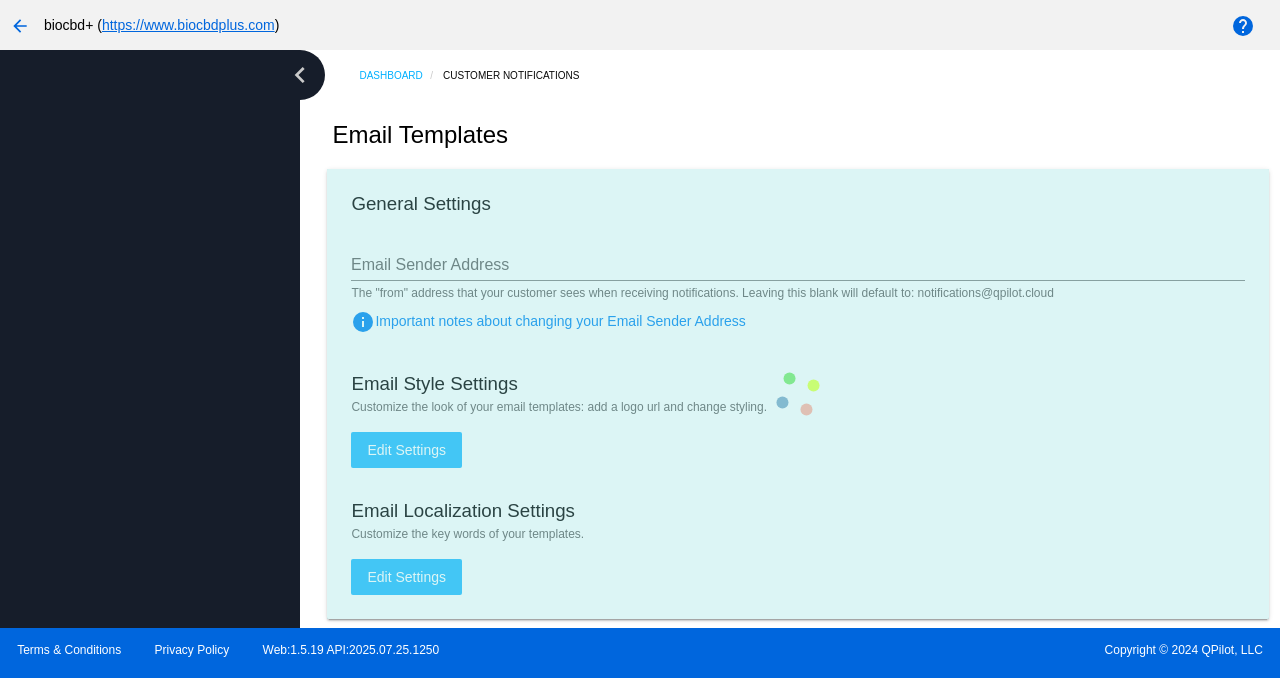 checkbox on "true" 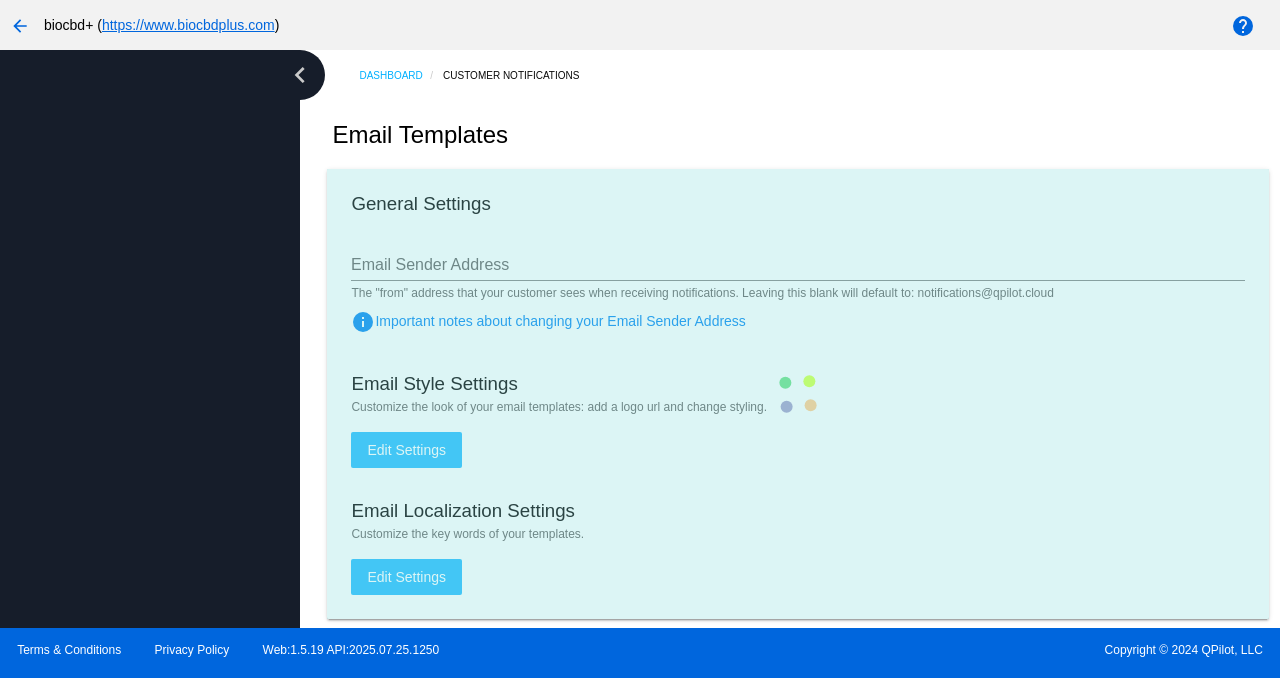 checkbox on "true" 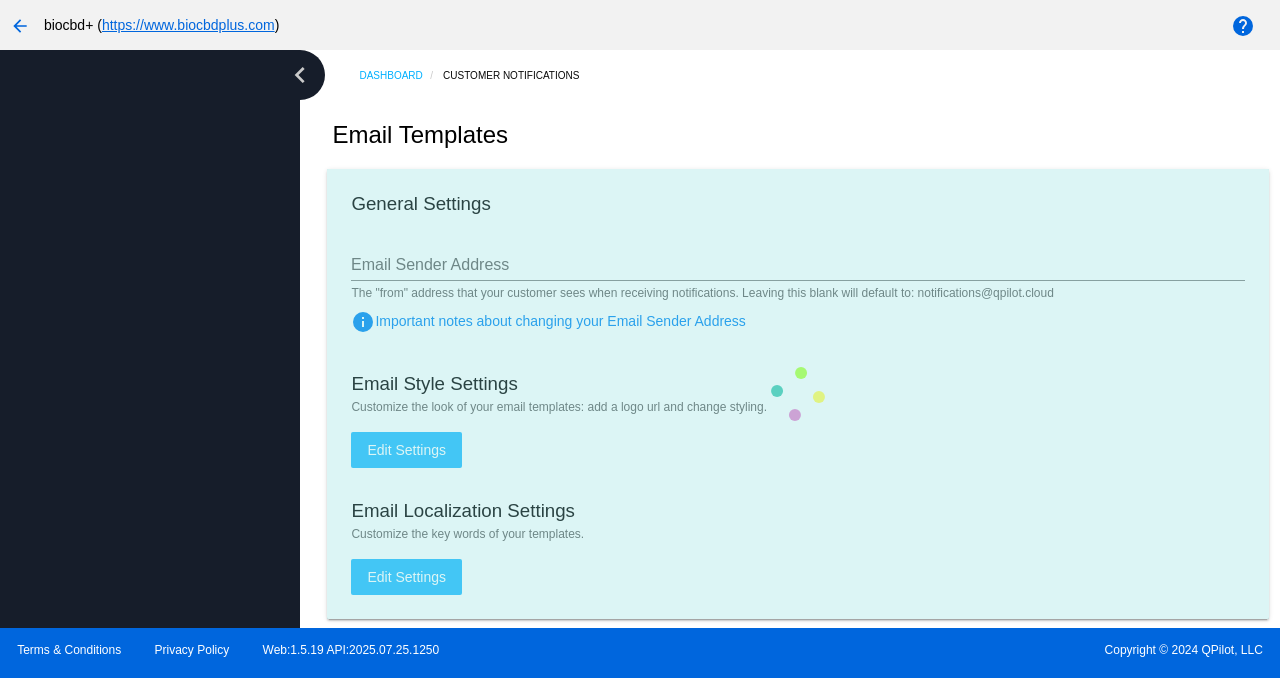 checkbox on "true" 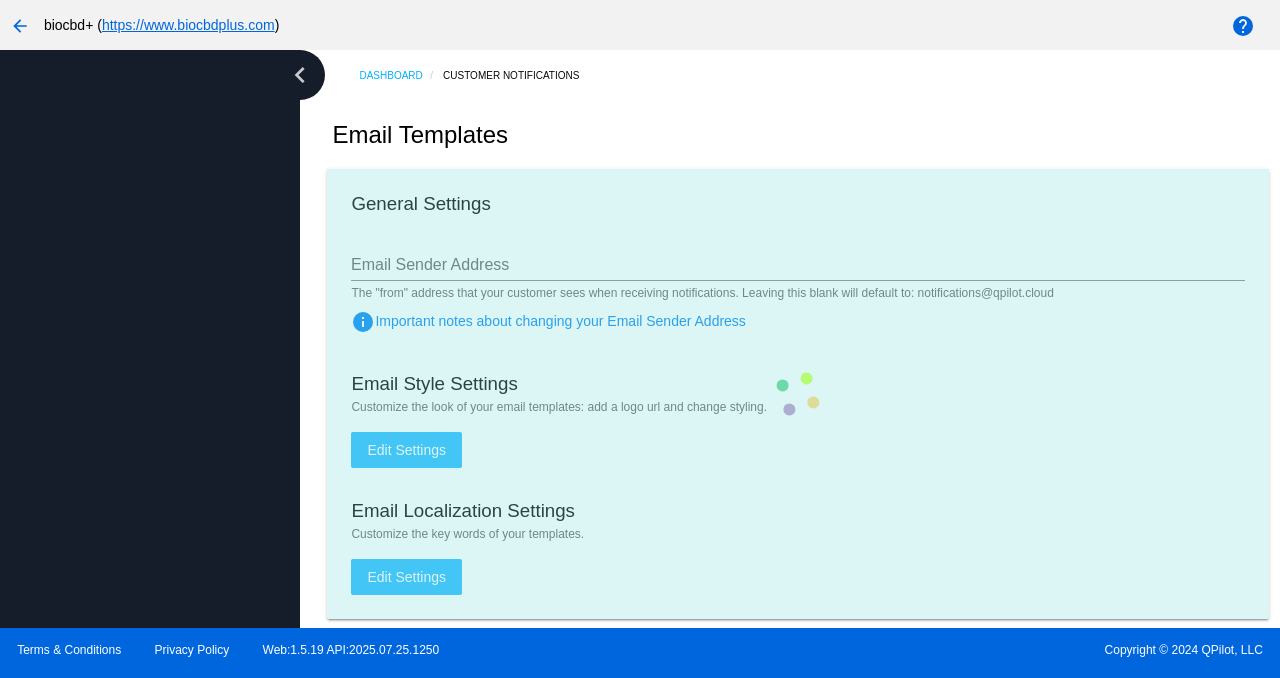 checkbox on "true" 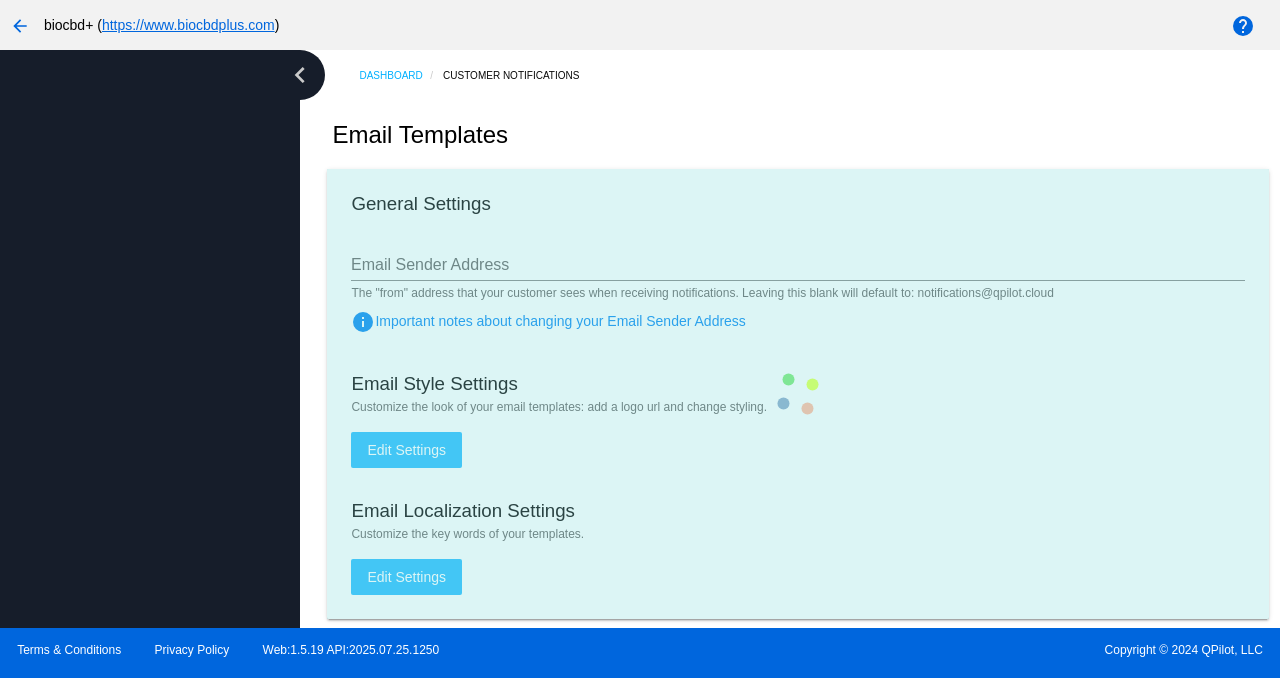 type on "[EMAIL]" 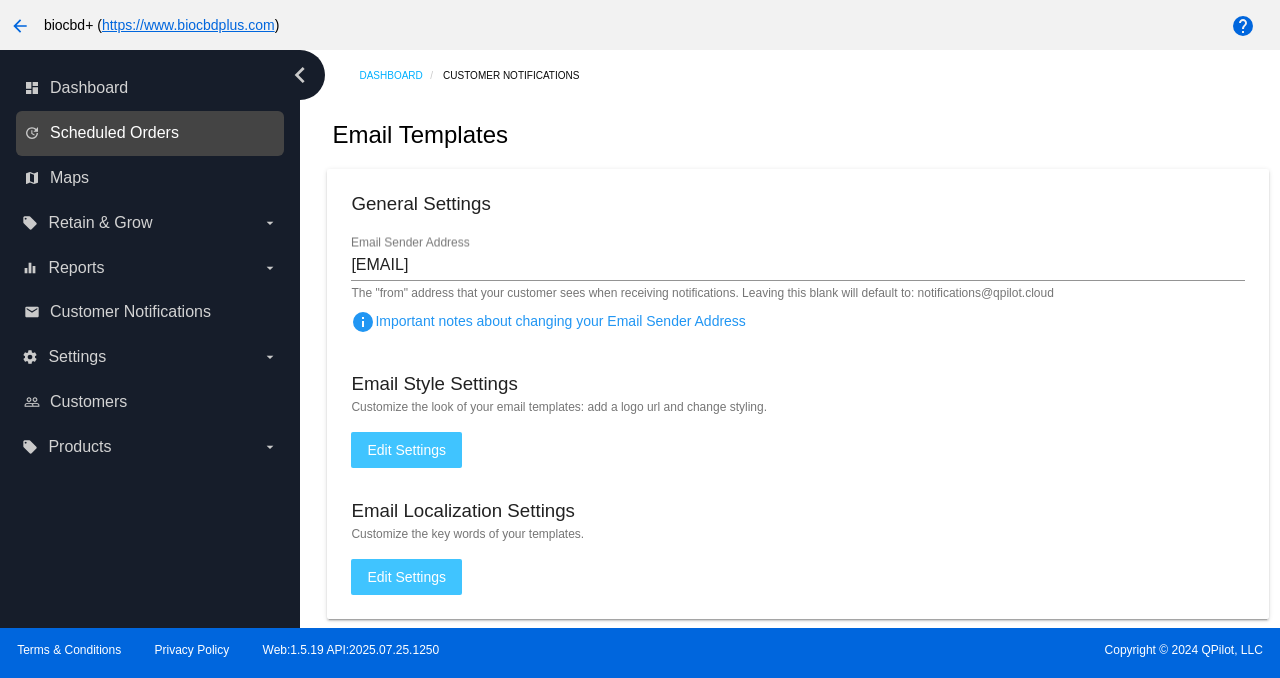 click on "Scheduled Orders" at bounding box center (114, 133) 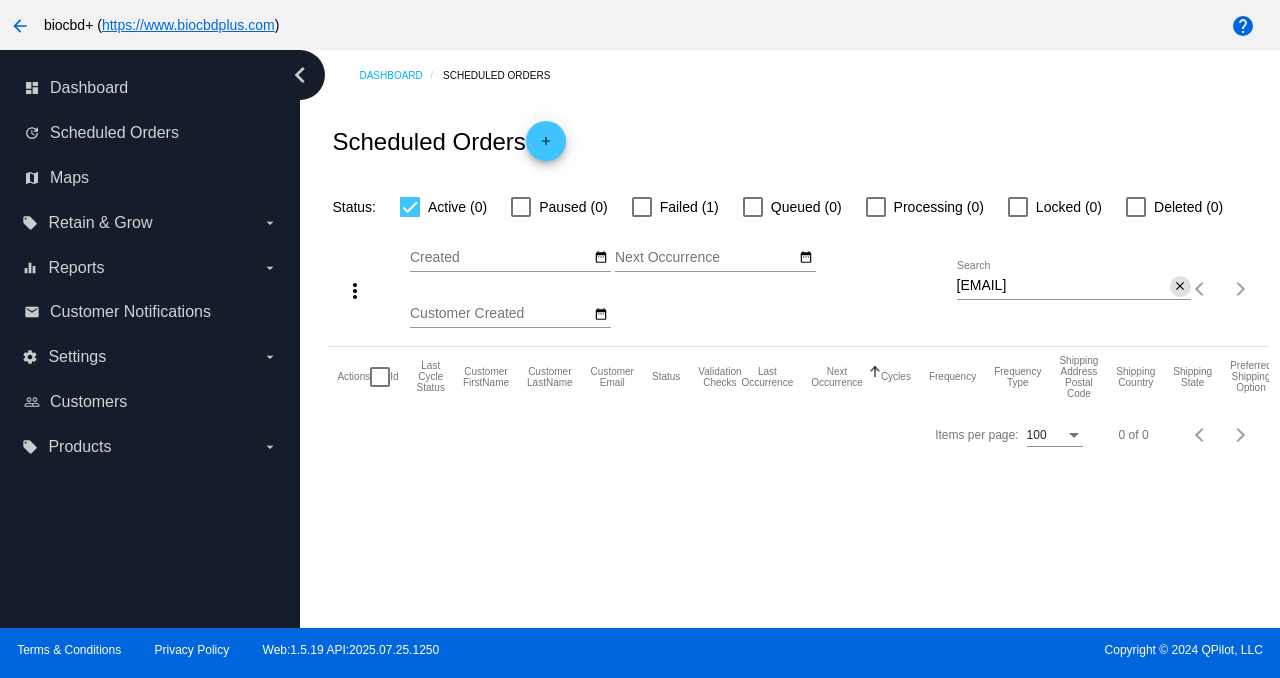 click on "close" 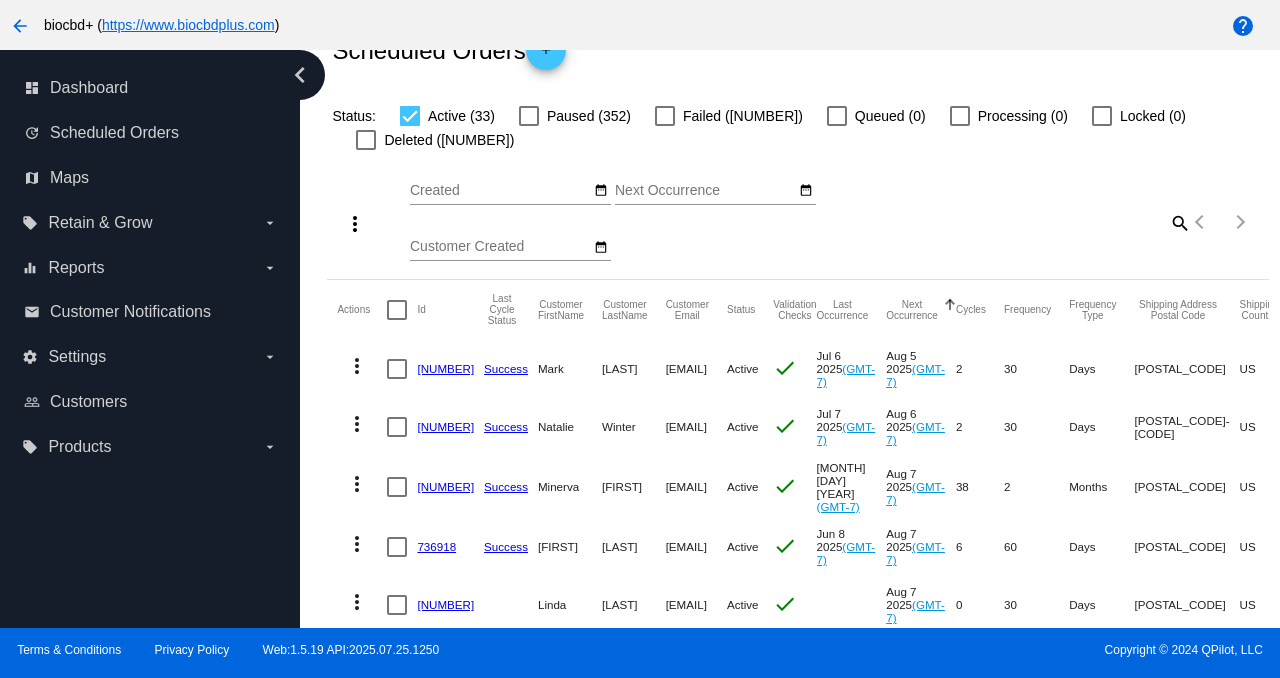 scroll, scrollTop: 93, scrollLeft: 0, axis: vertical 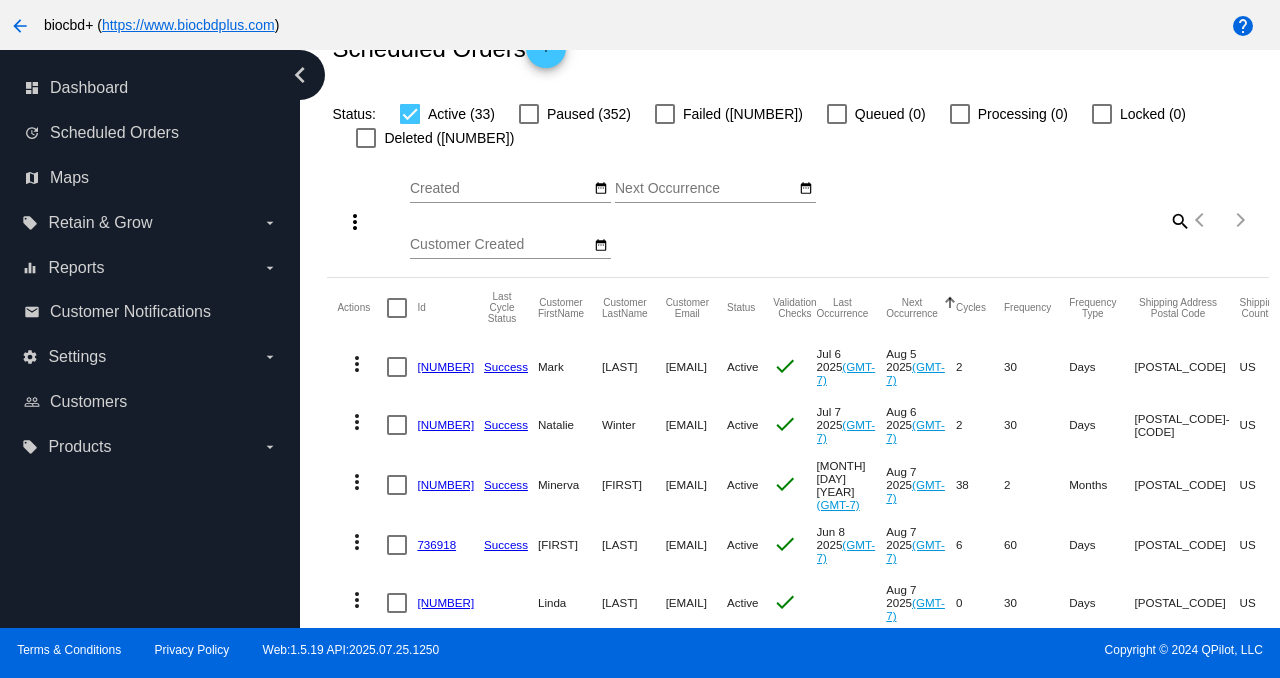 click on "[NUMBER]" 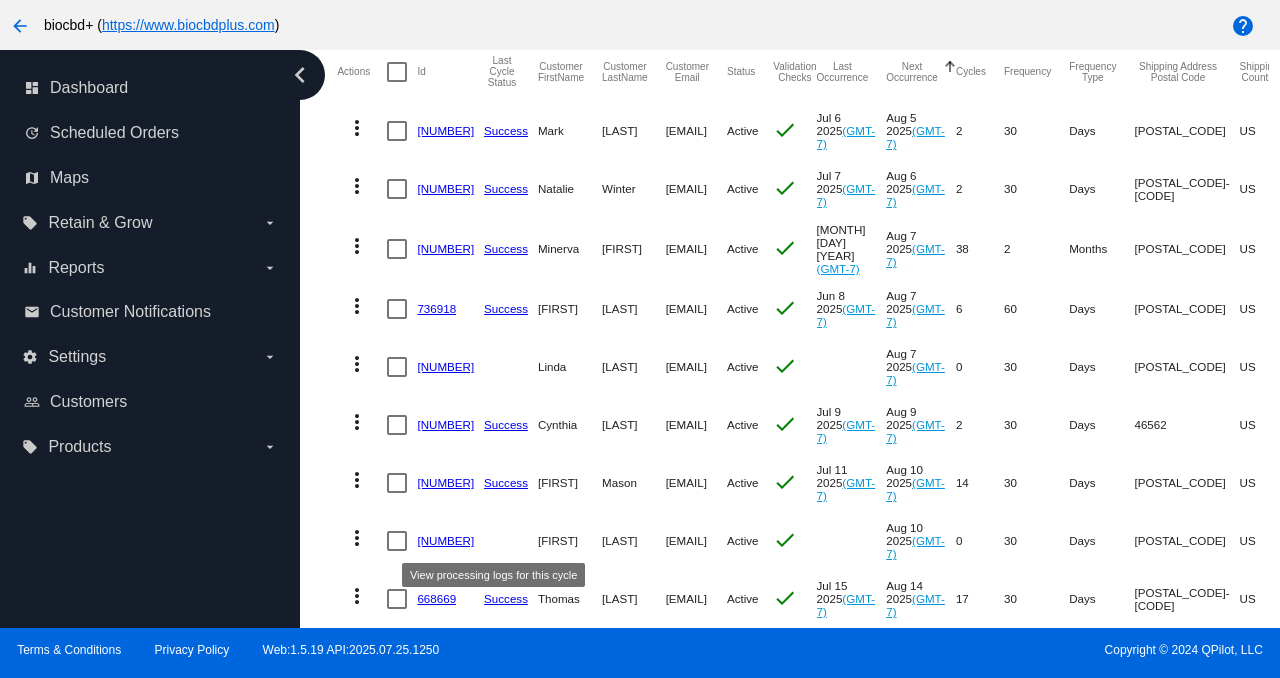 scroll, scrollTop: 331, scrollLeft: 0, axis: vertical 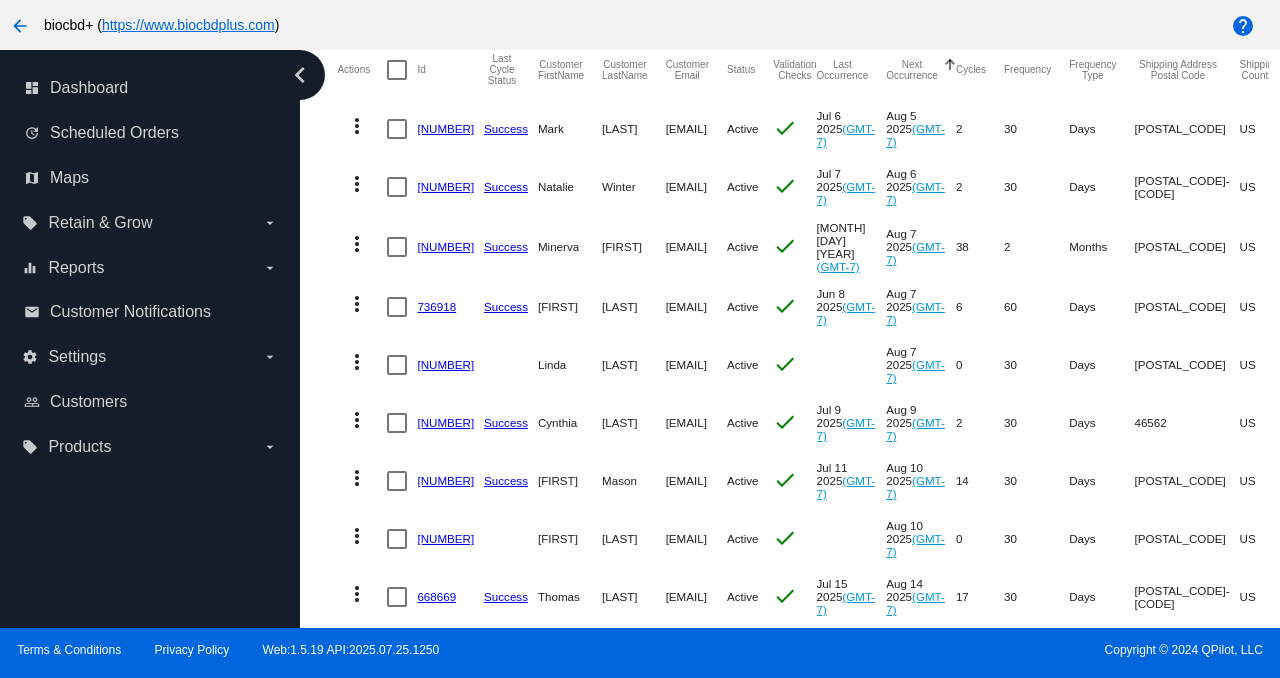 click on "[NUMBER]" 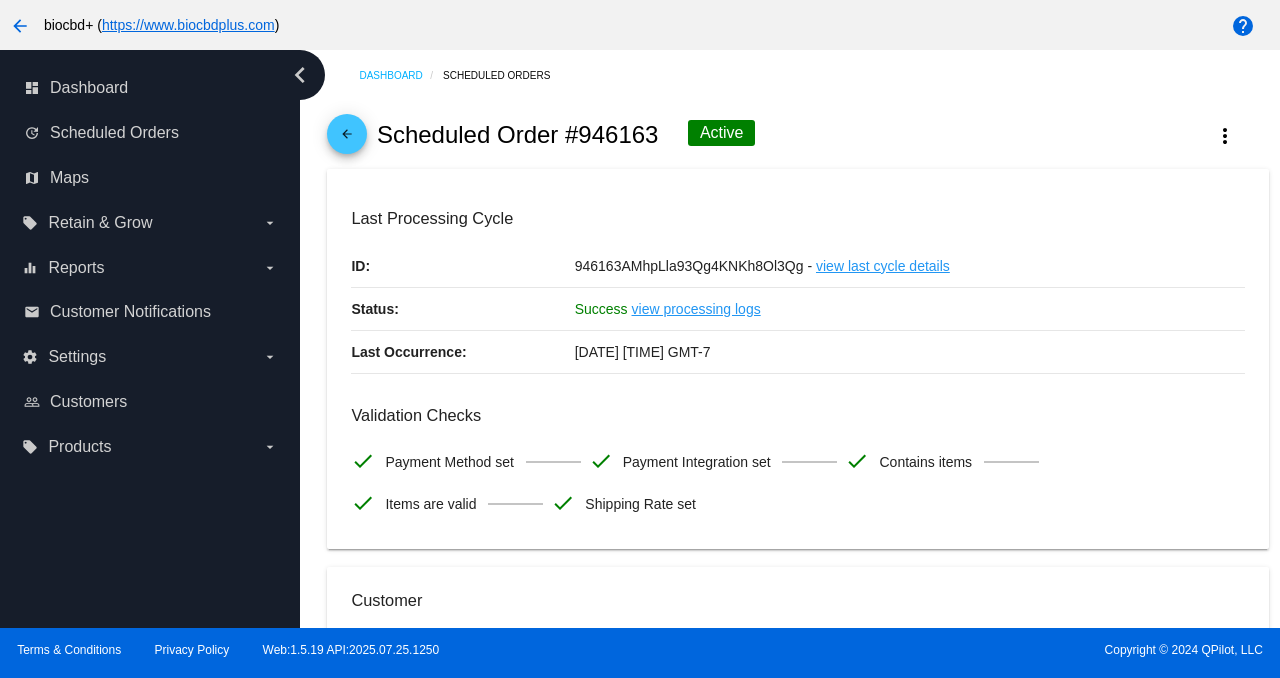 scroll, scrollTop: 0, scrollLeft: 0, axis: both 